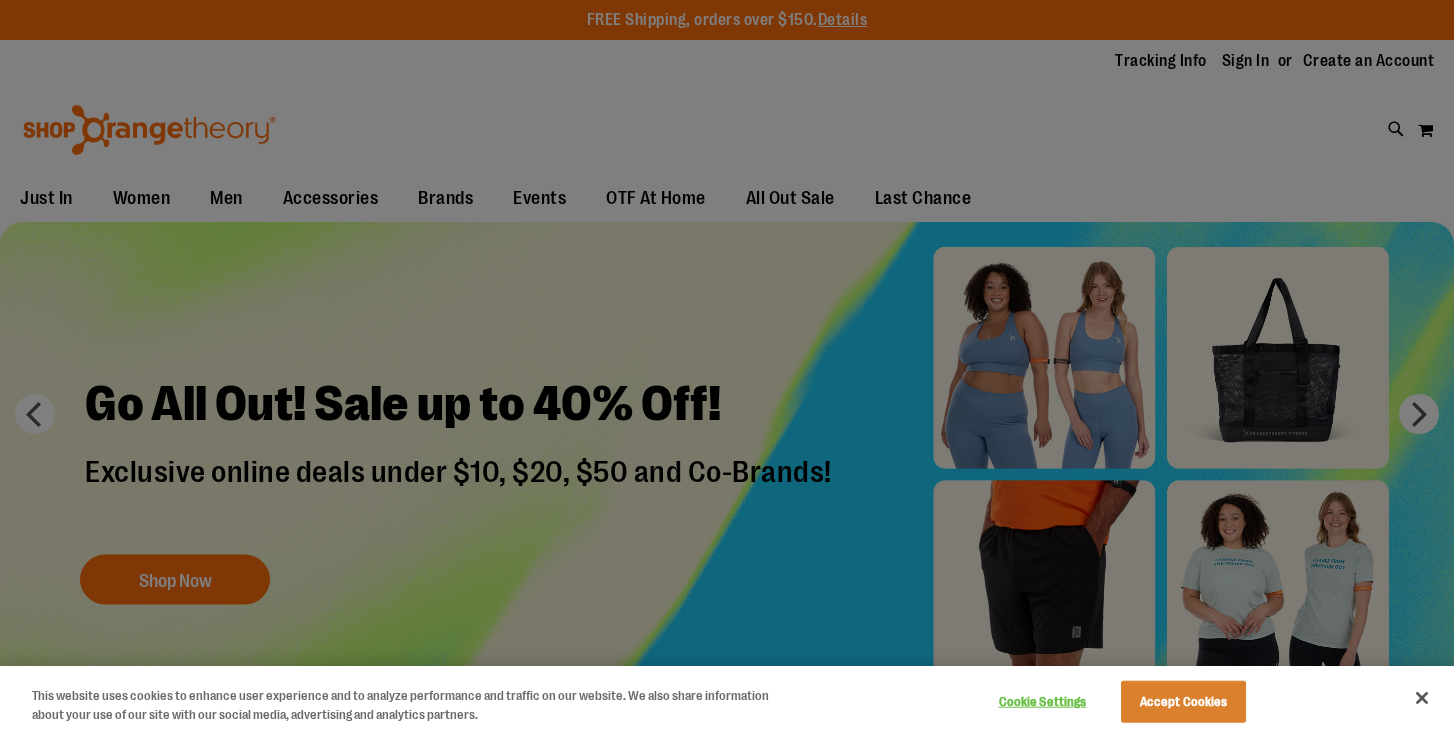 scroll, scrollTop: 0, scrollLeft: 0, axis: both 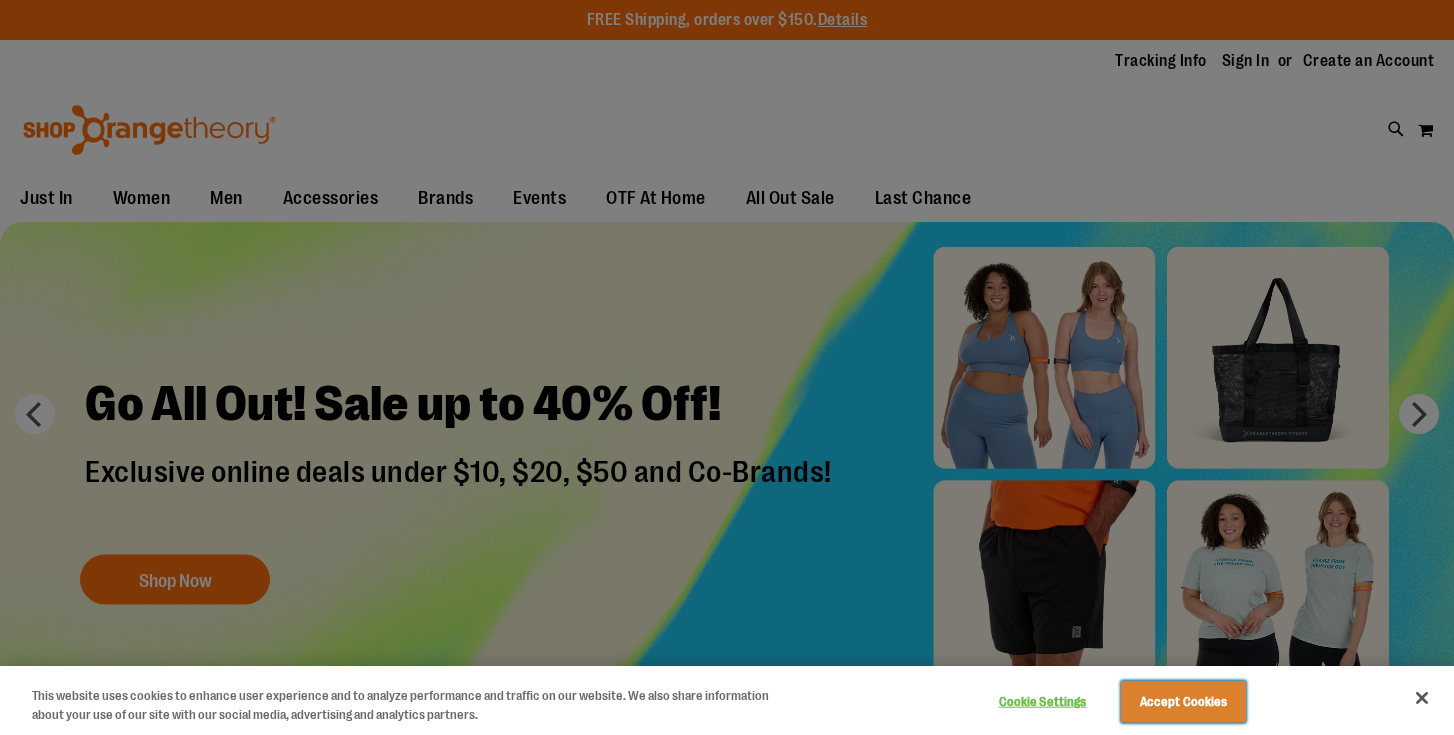 click on "Accept Cookies" at bounding box center [1183, 702] 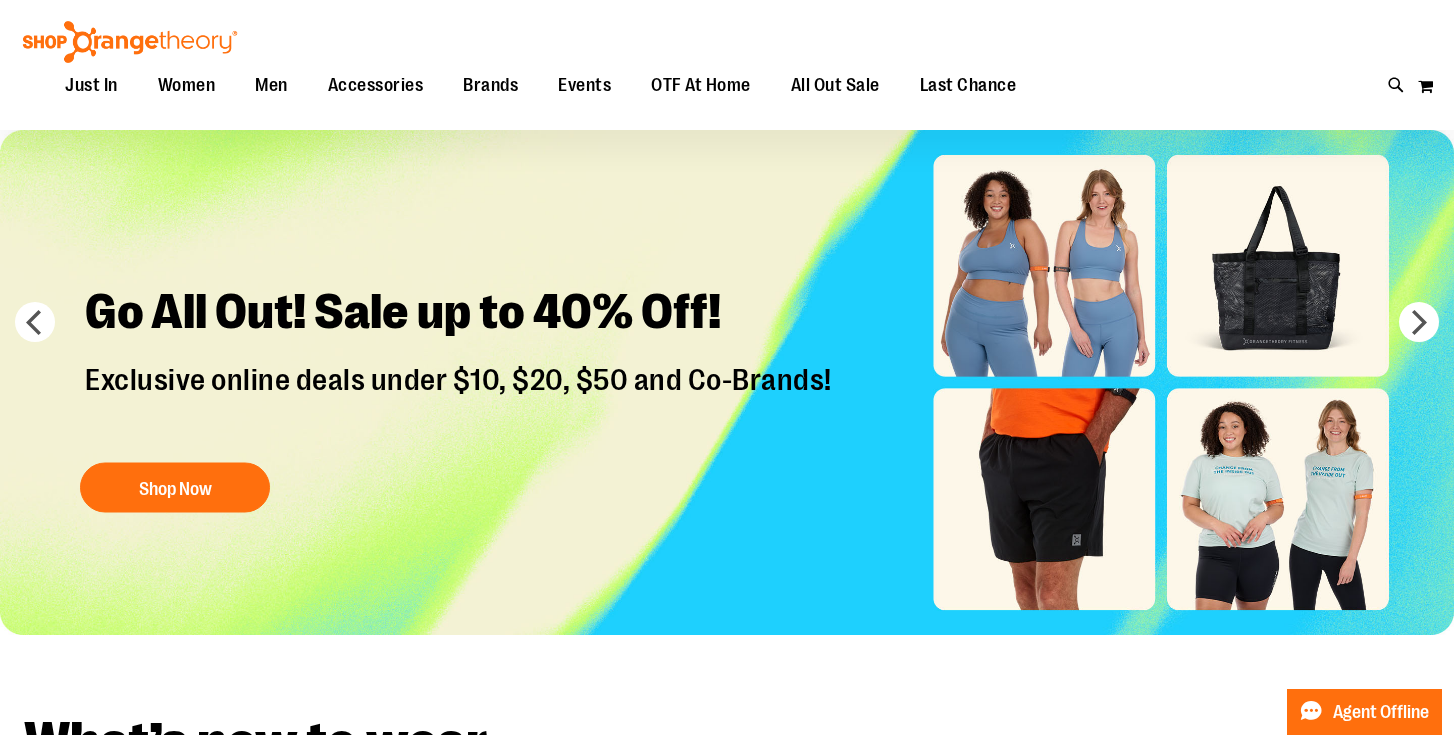 scroll, scrollTop: 119, scrollLeft: 0, axis: vertical 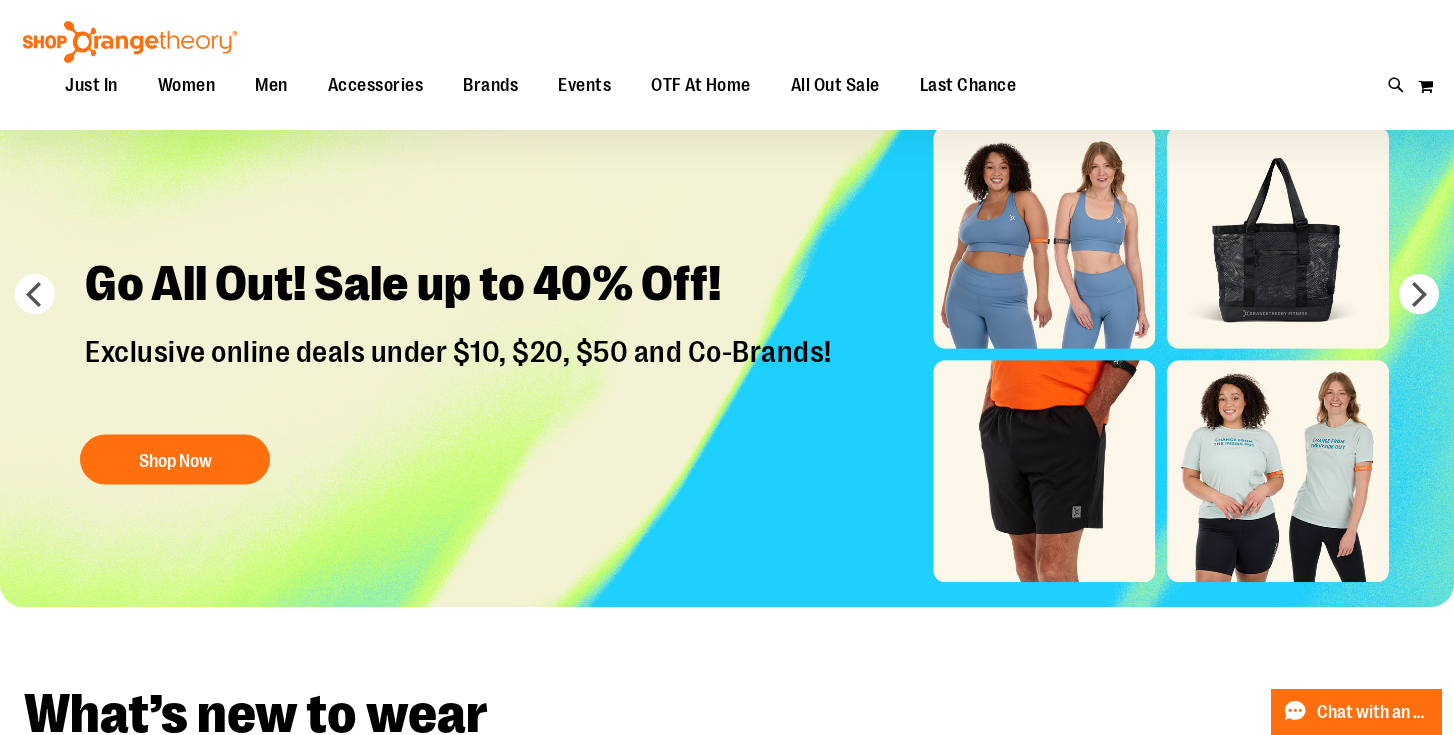 click at bounding box center (727, 354) 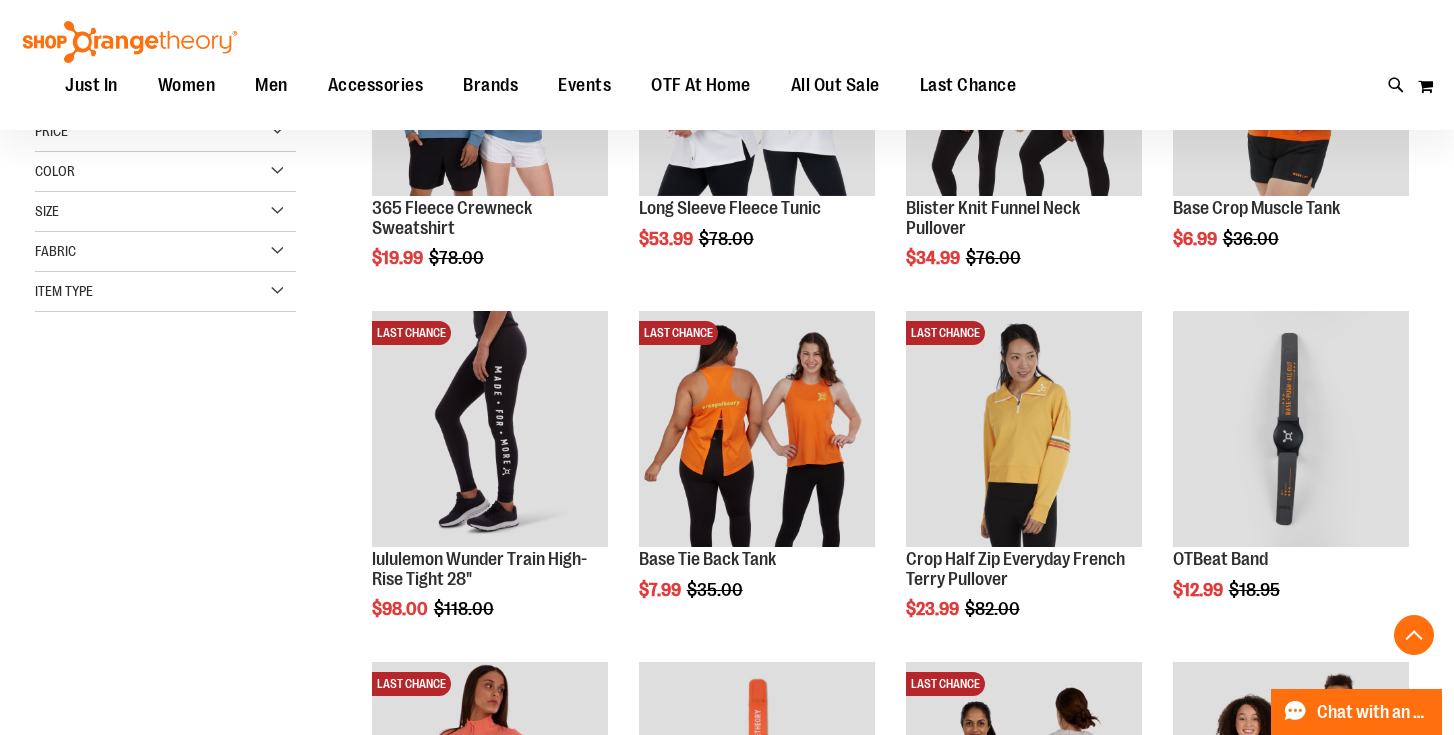 scroll, scrollTop: 479, scrollLeft: 0, axis: vertical 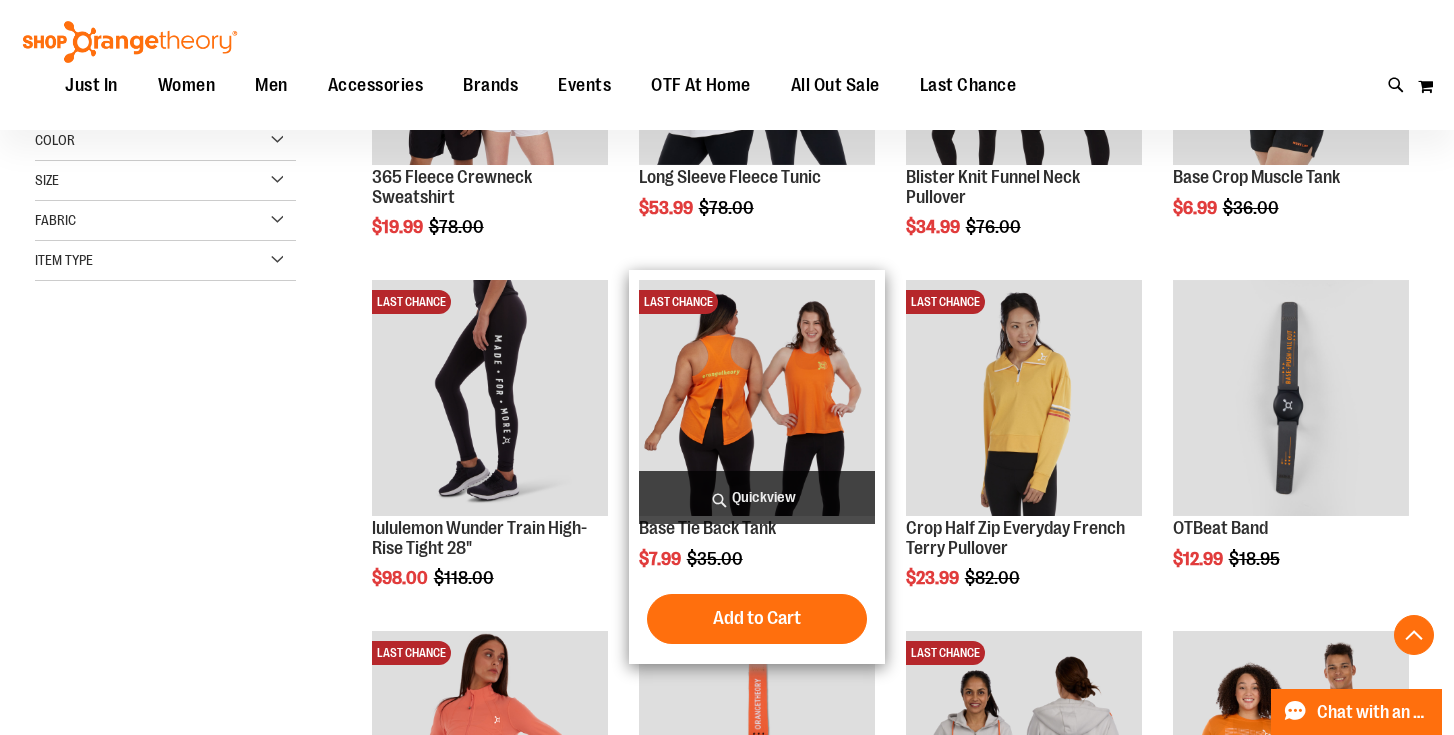 click at bounding box center [757, 398] 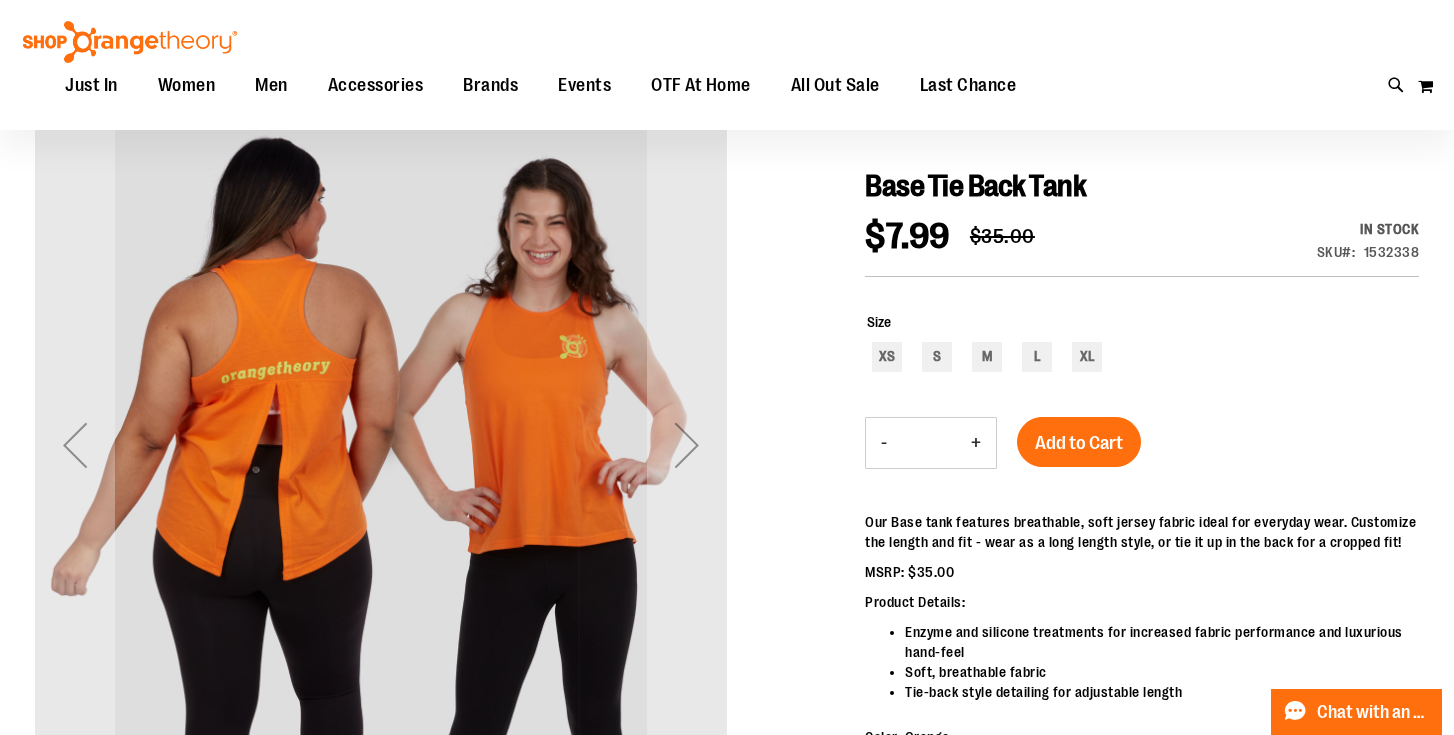 scroll, scrollTop: 199, scrollLeft: 0, axis: vertical 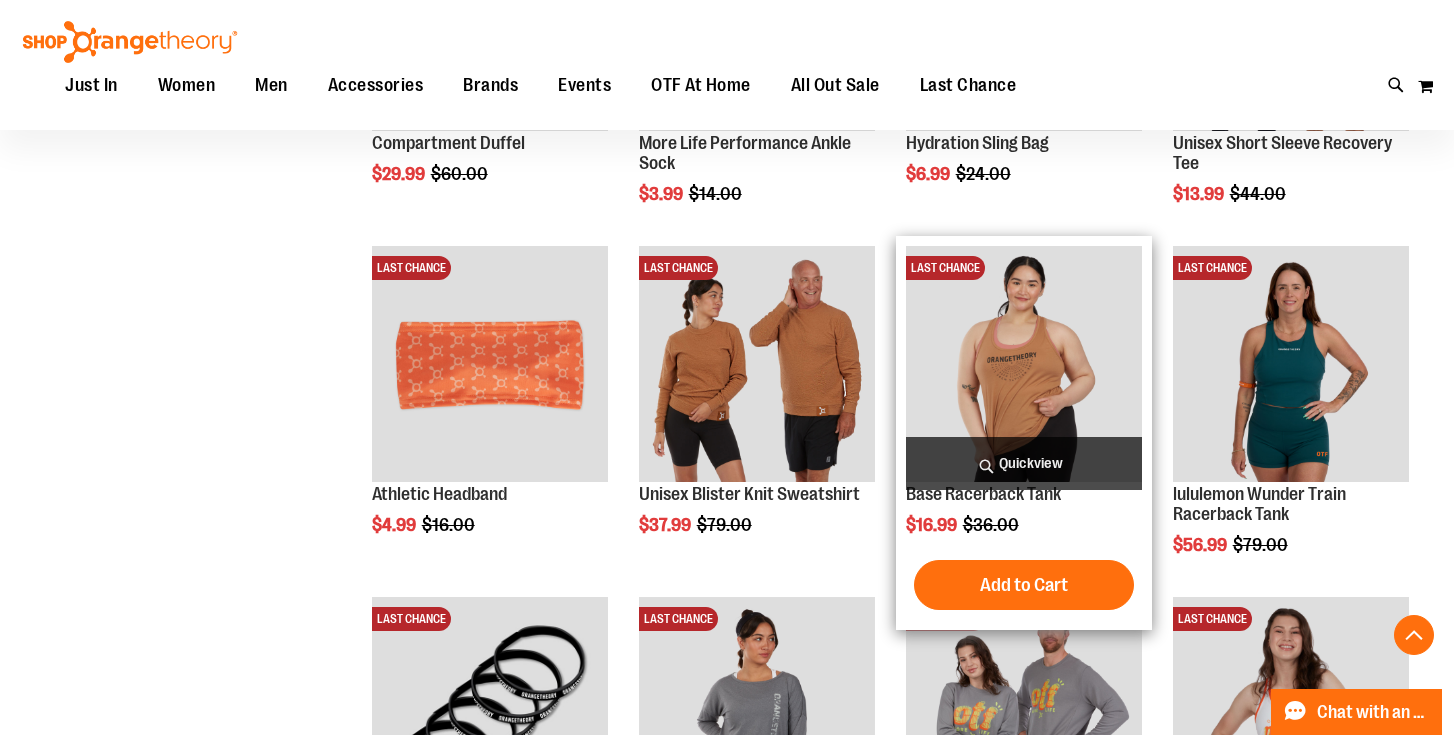 click at bounding box center (1024, 364) 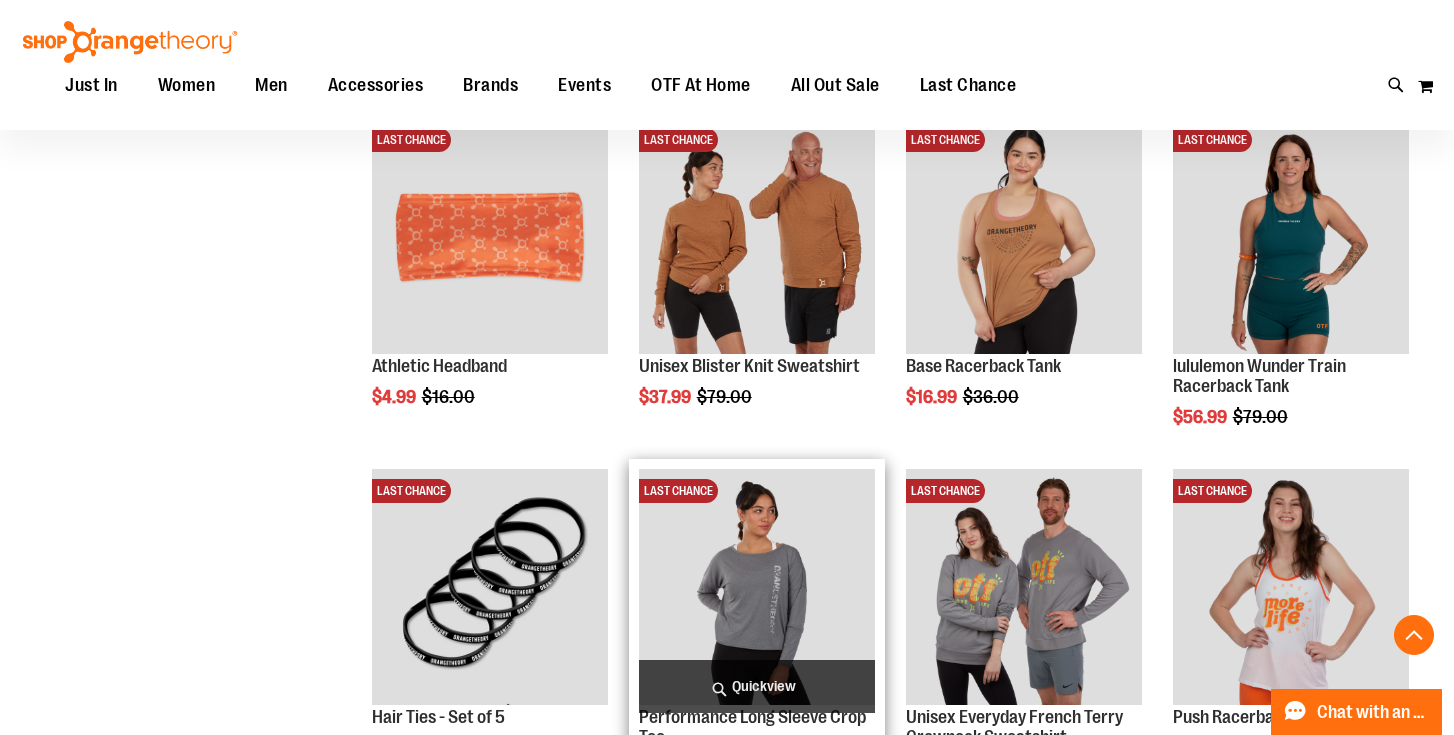 scroll, scrollTop: 2103, scrollLeft: 0, axis: vertical 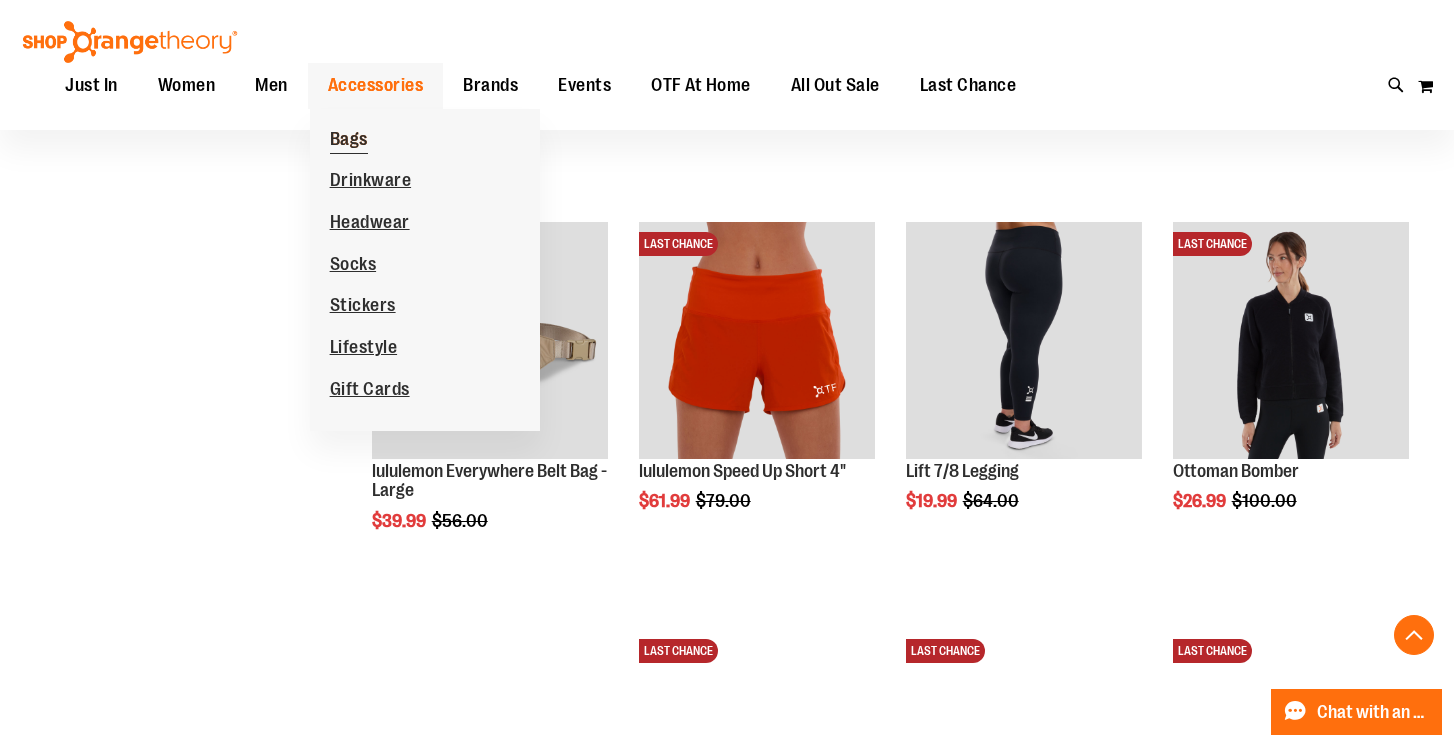 click on "Bags" at bounding box center [349, 141] 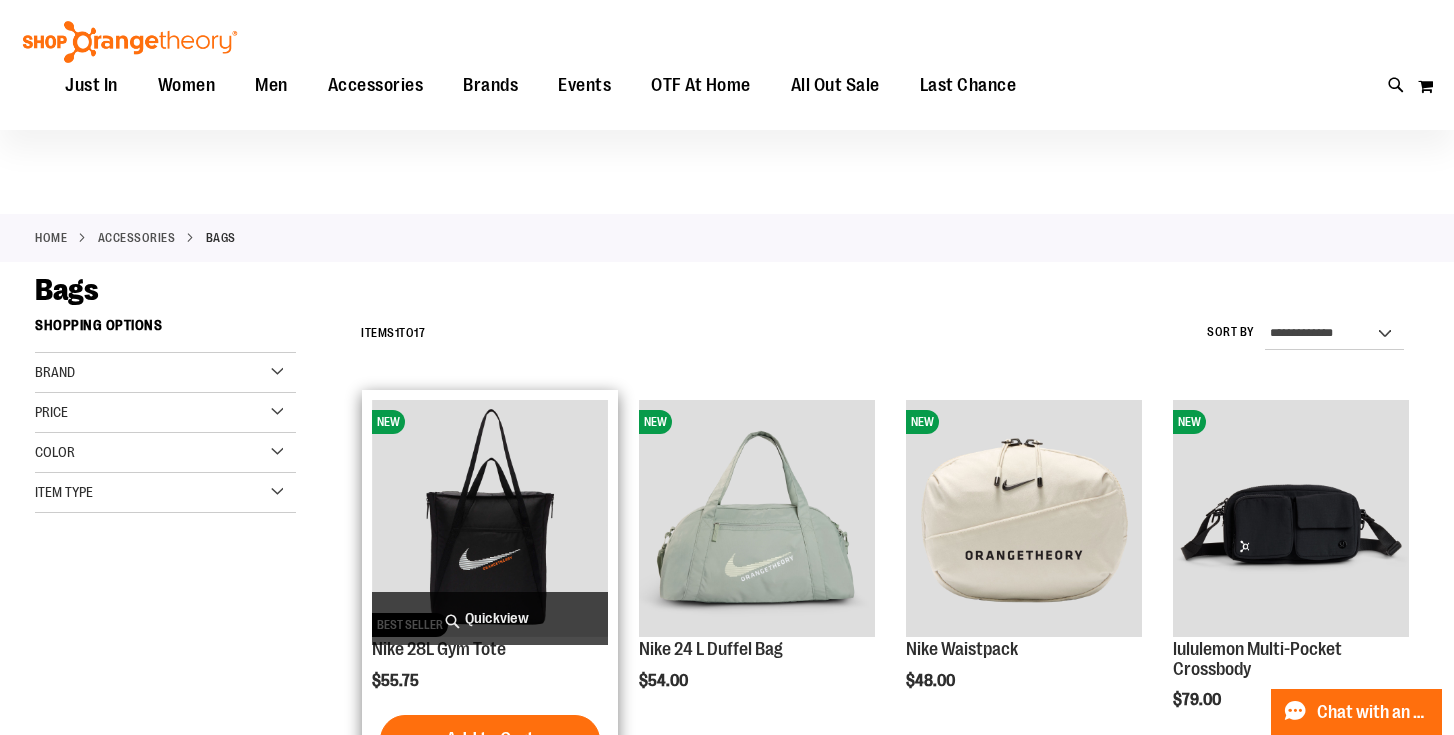 scroll, scrollTop: 0, scrollLeft: 0, axis: both 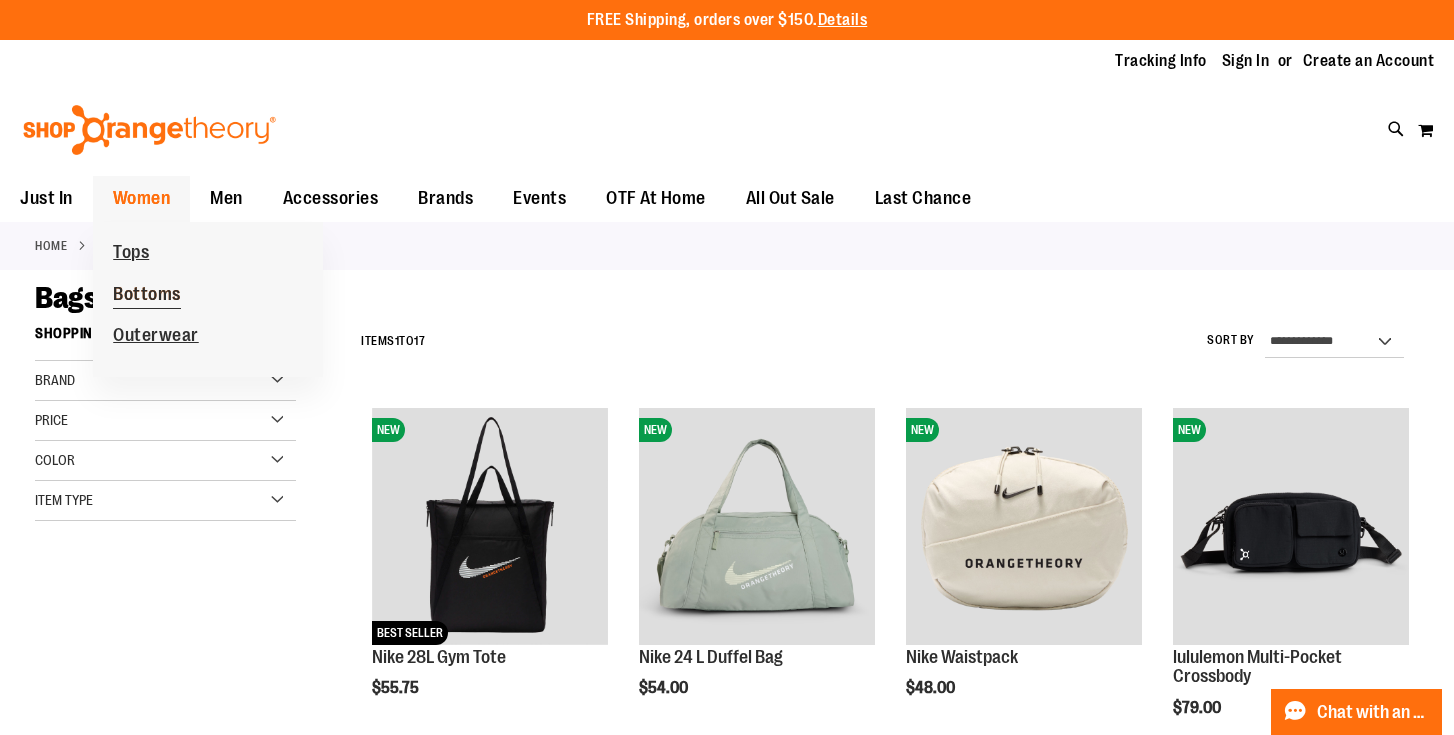 click on "Bottoms" at bounding box center (147, 296) 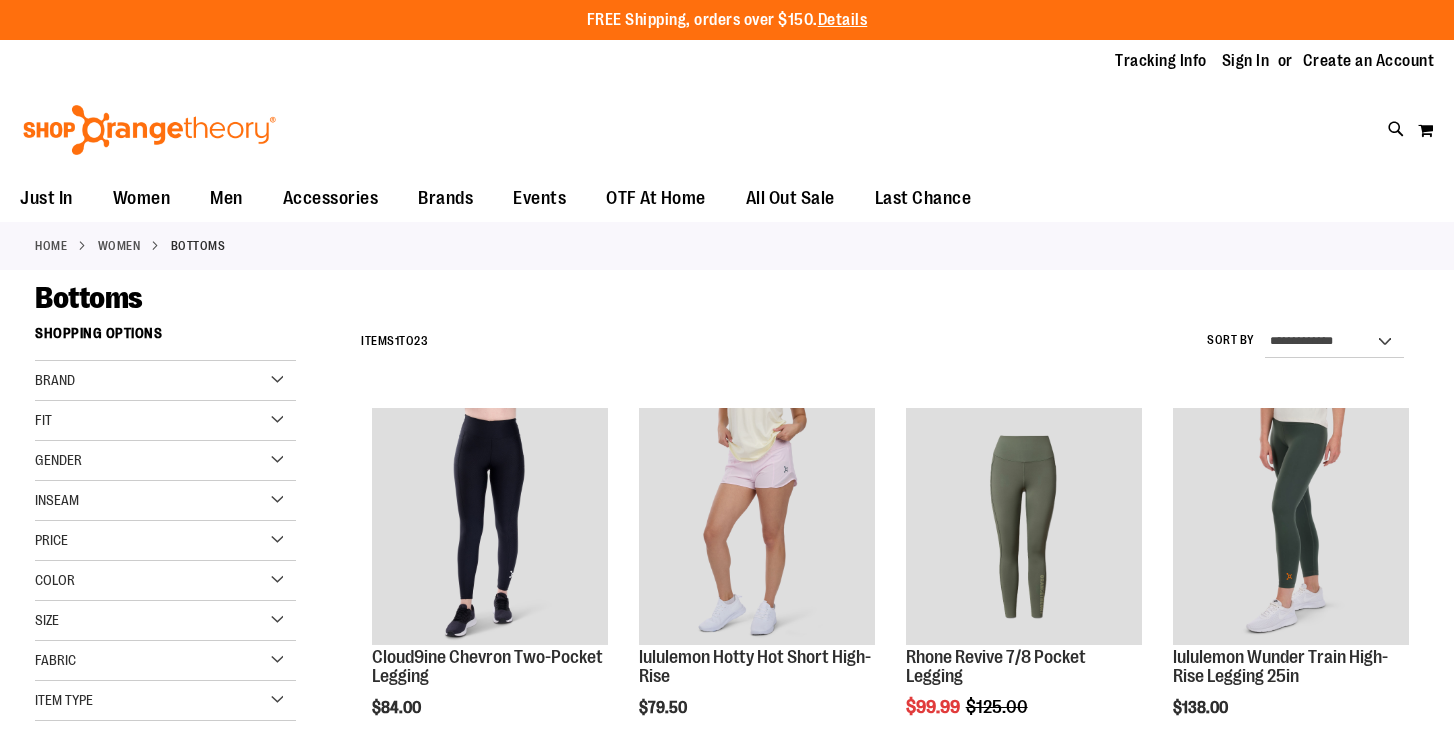scroll, scrollTop: 0, scrollLeft: 0, axis: both 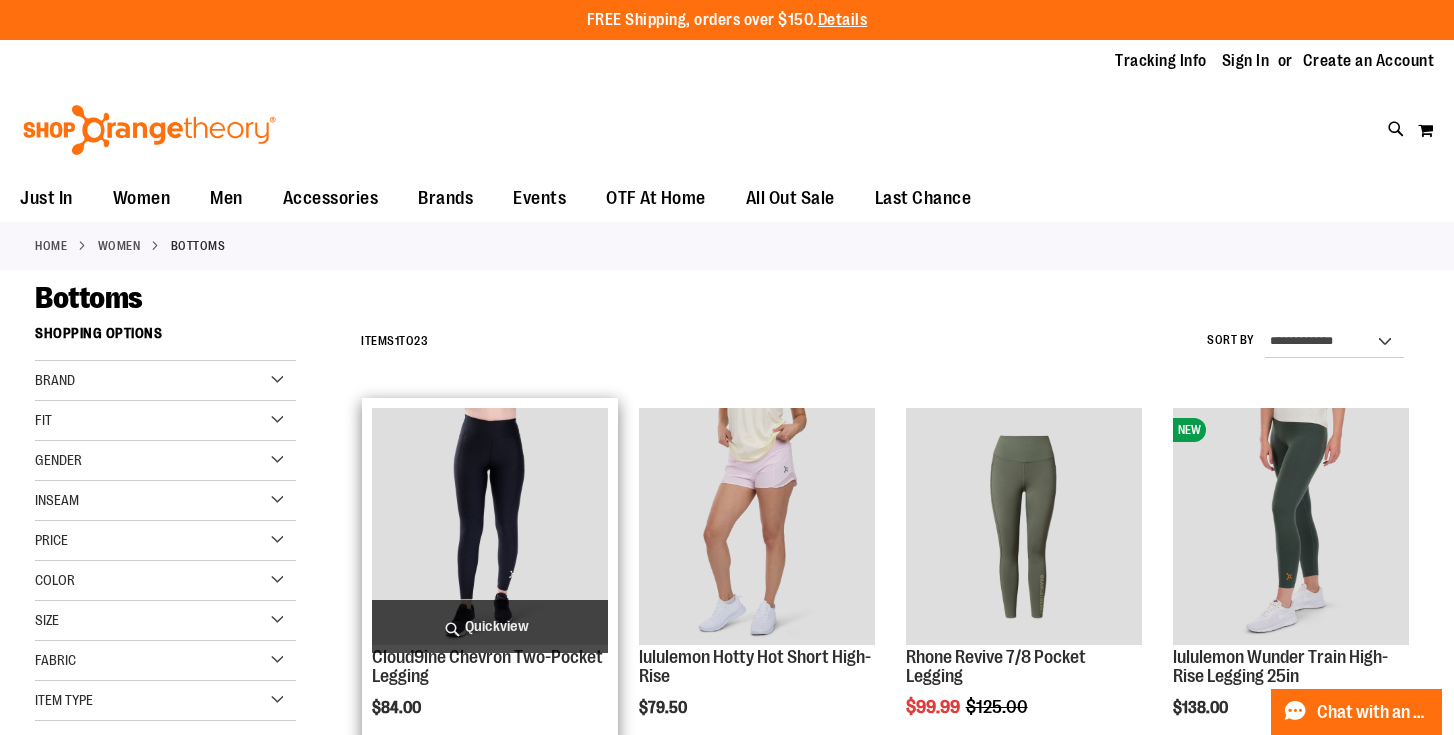 click at bounding box center [490, 526] 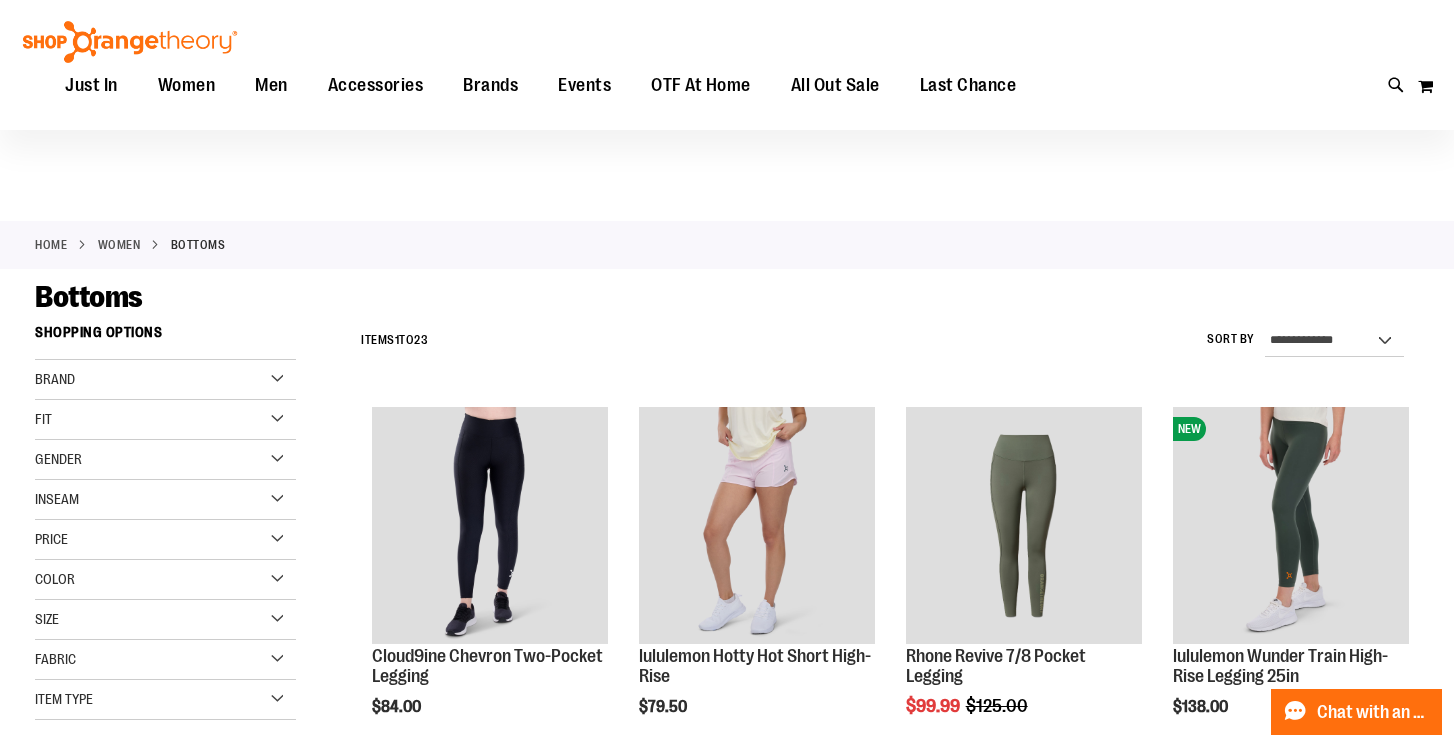 scroll, scrollTop: 22, scrollLeft: 0, axis: vertical 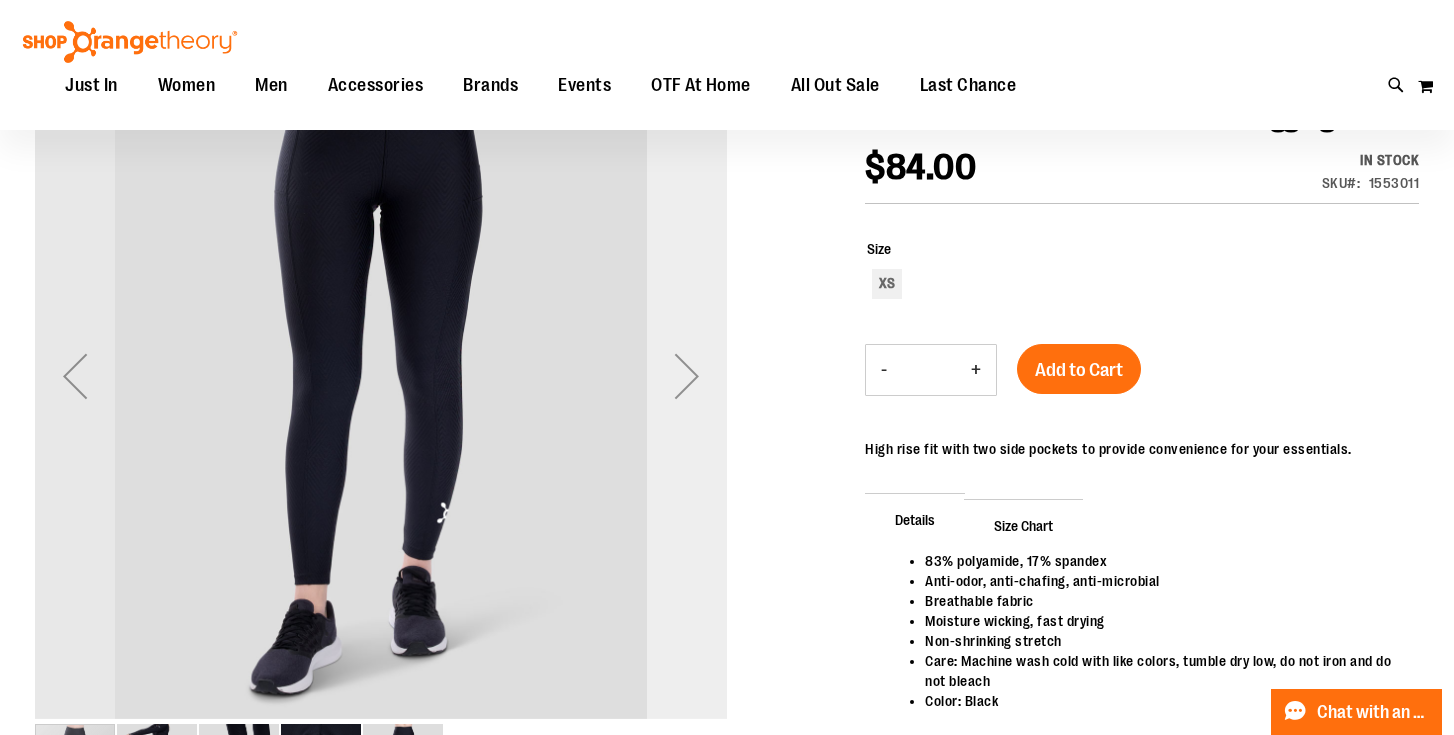 click at bounding box center [687, 376] 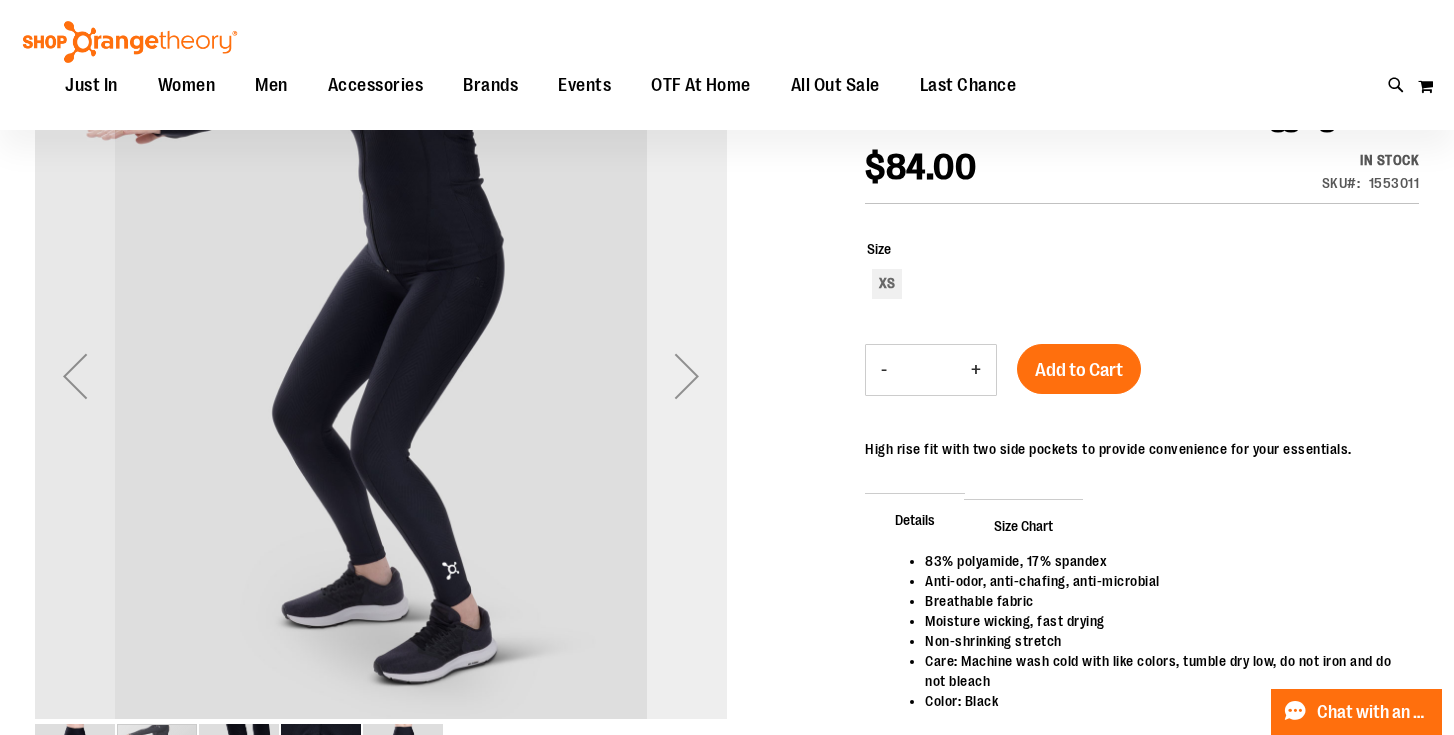 click at bounding box center (687, 376) 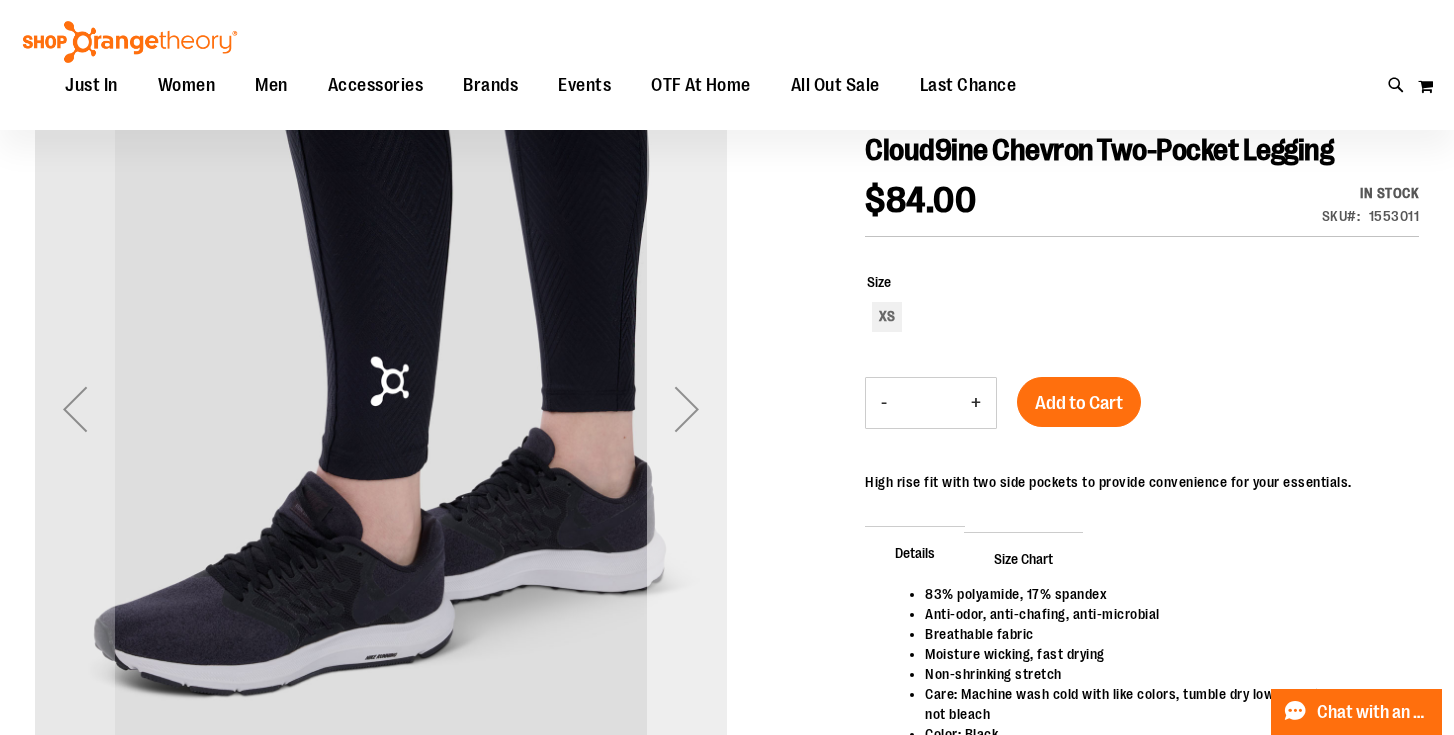 scroll, scrollTop: 0, scrollLeft: 0, axis: both 